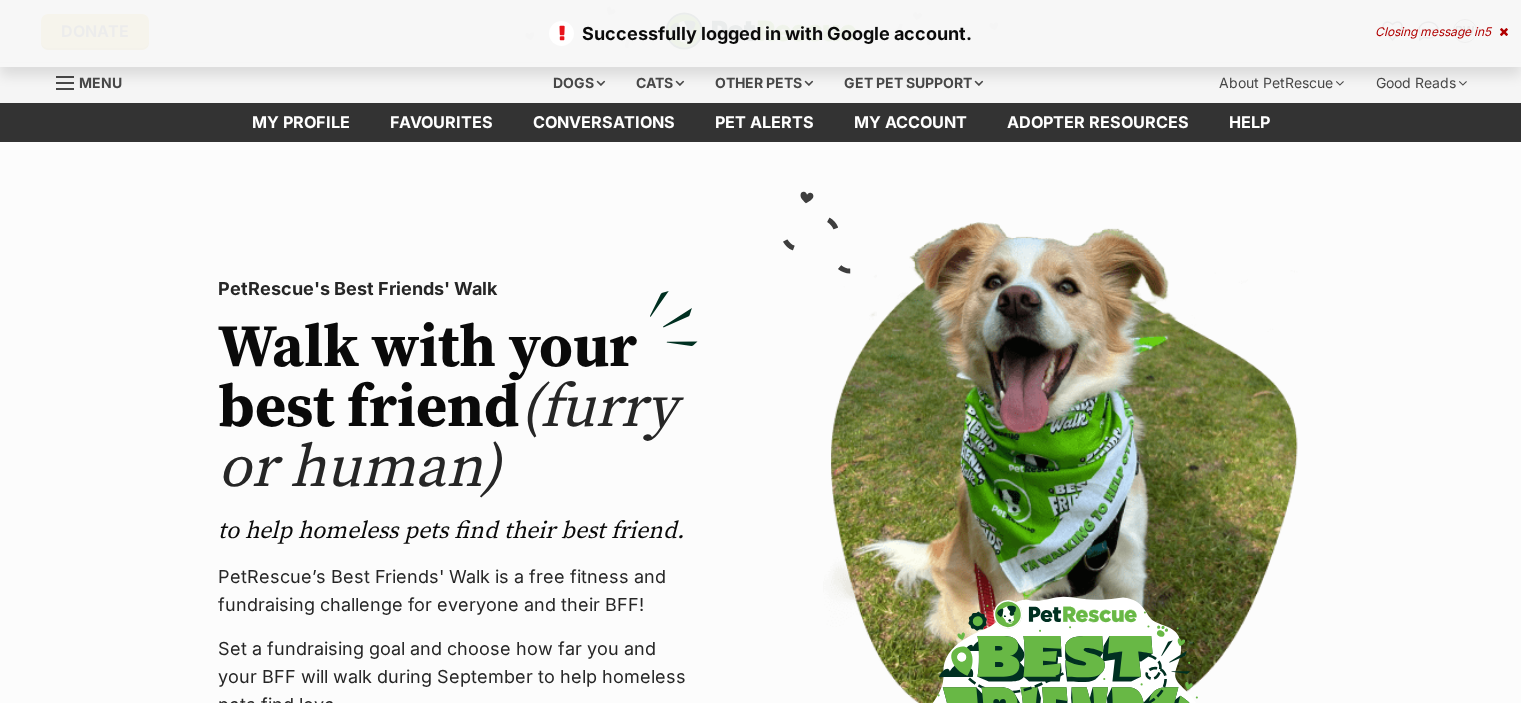 scroll, scrollTop: 0, scrollLeft: 0, axis: both 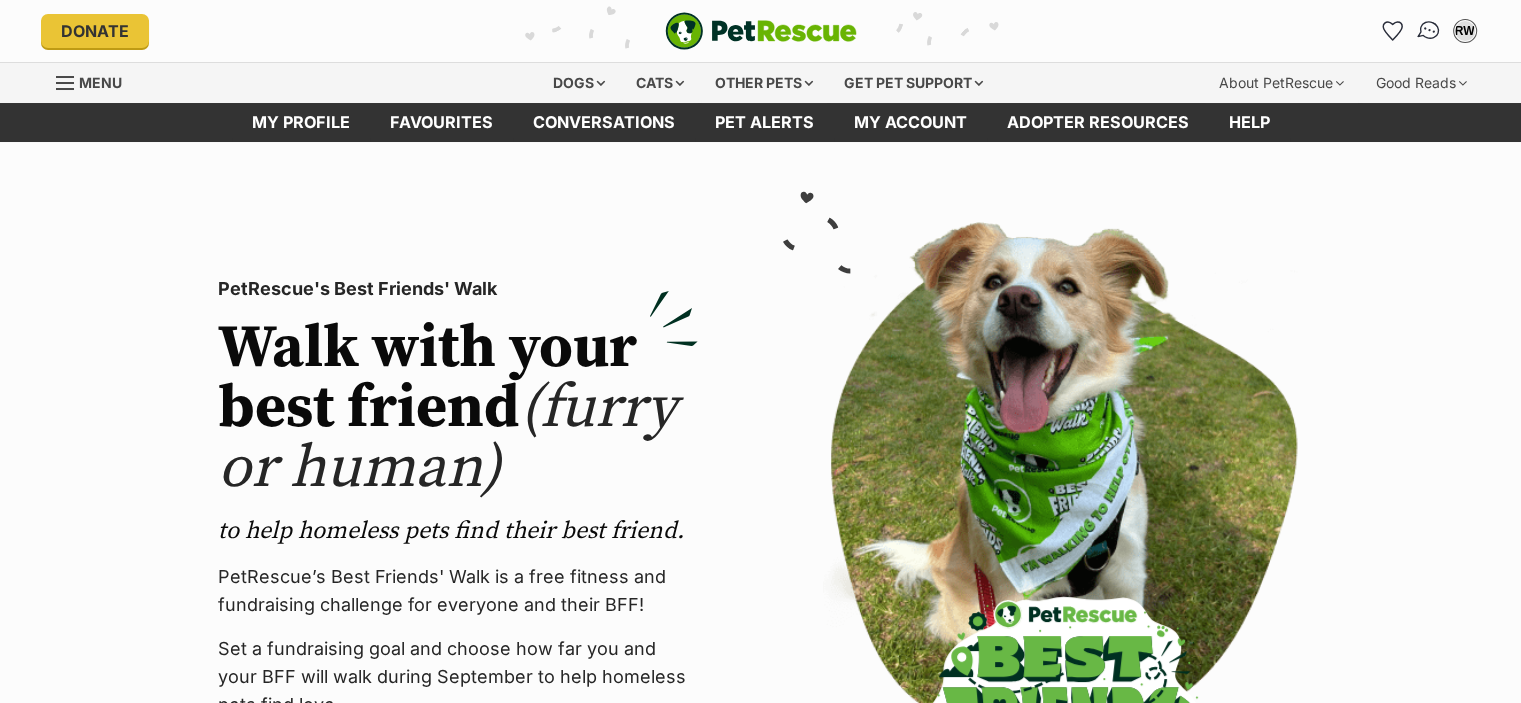 click at bounding box center [1428, 31] 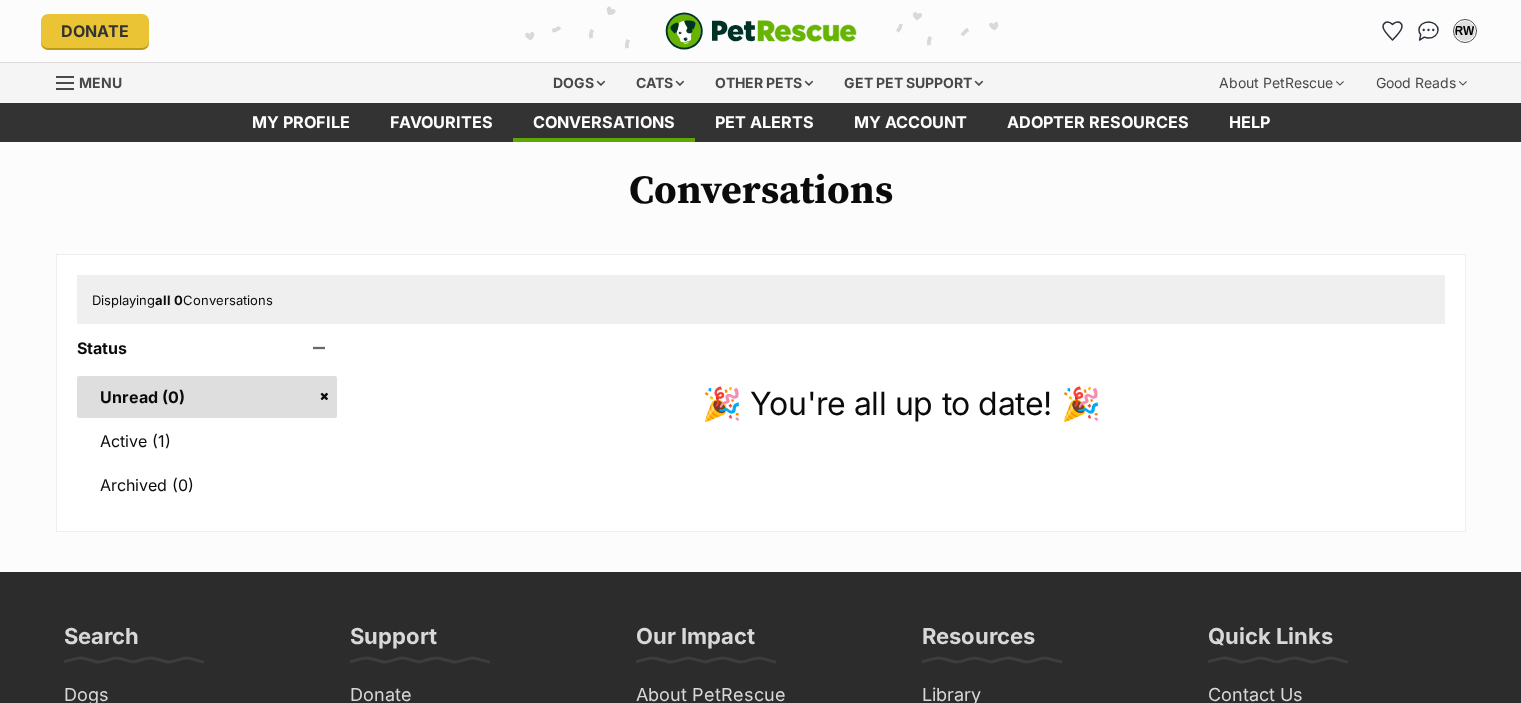 scroll, scrollTop: 0, scrollLeft: 0, axis: both 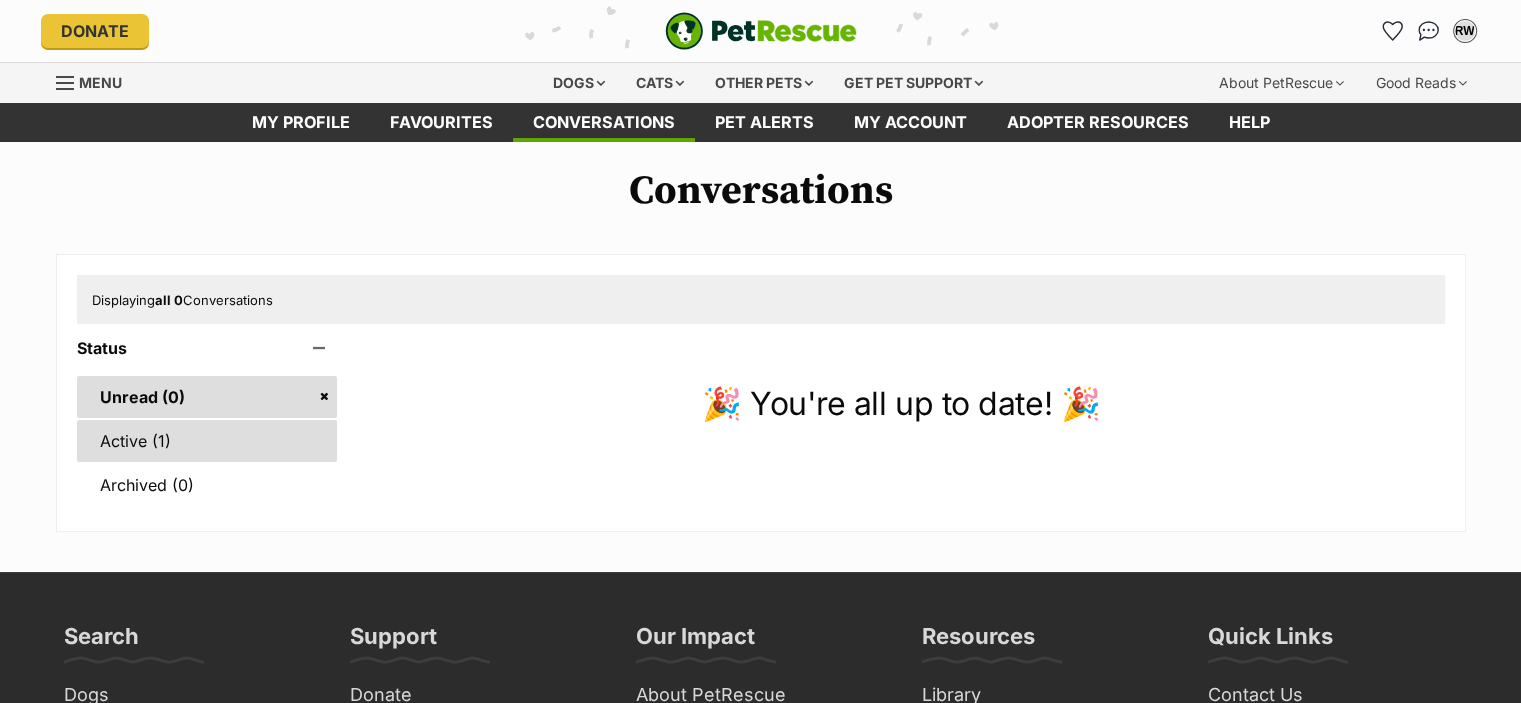 click on "Active (1)" at bounding box center [207, 441] 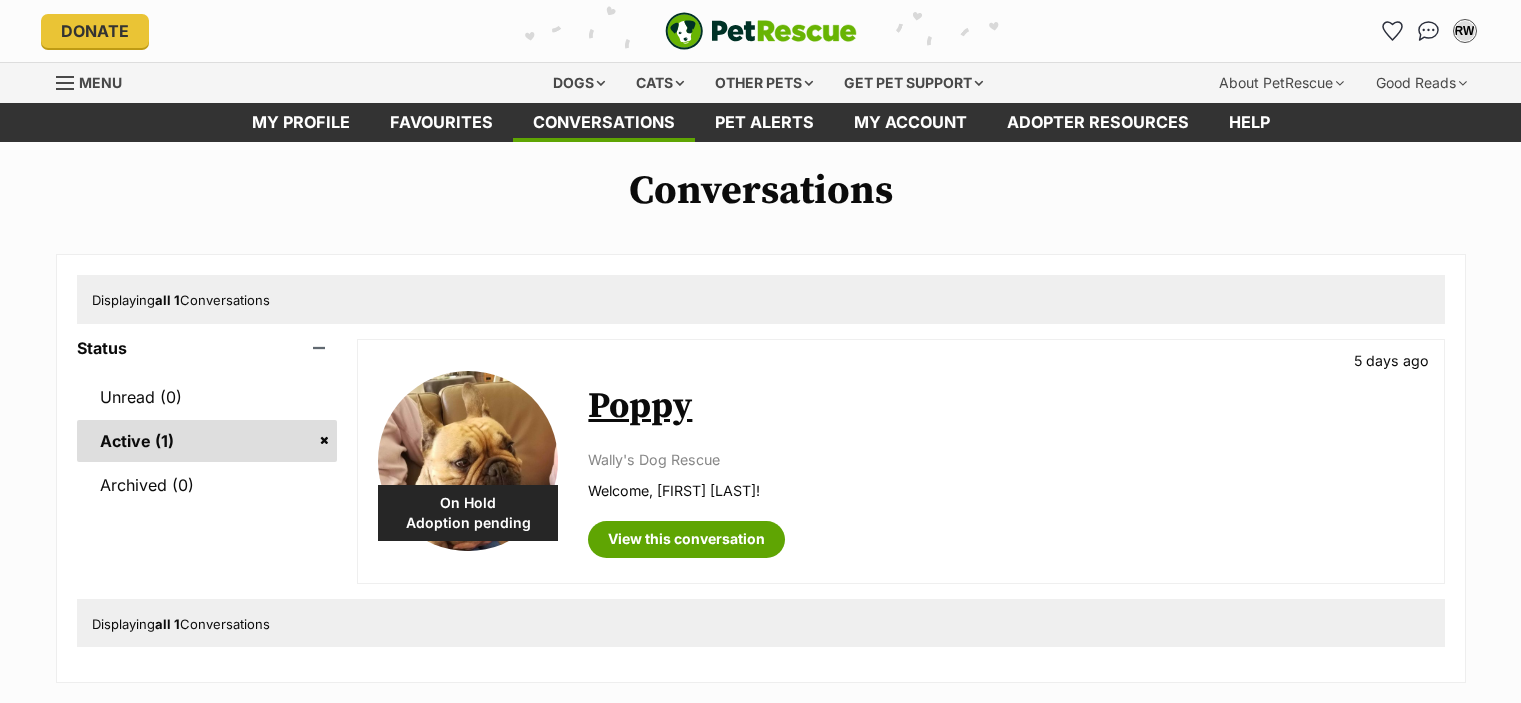 scroll, scrollTop: 0, scrollLeft: 0, axis: both 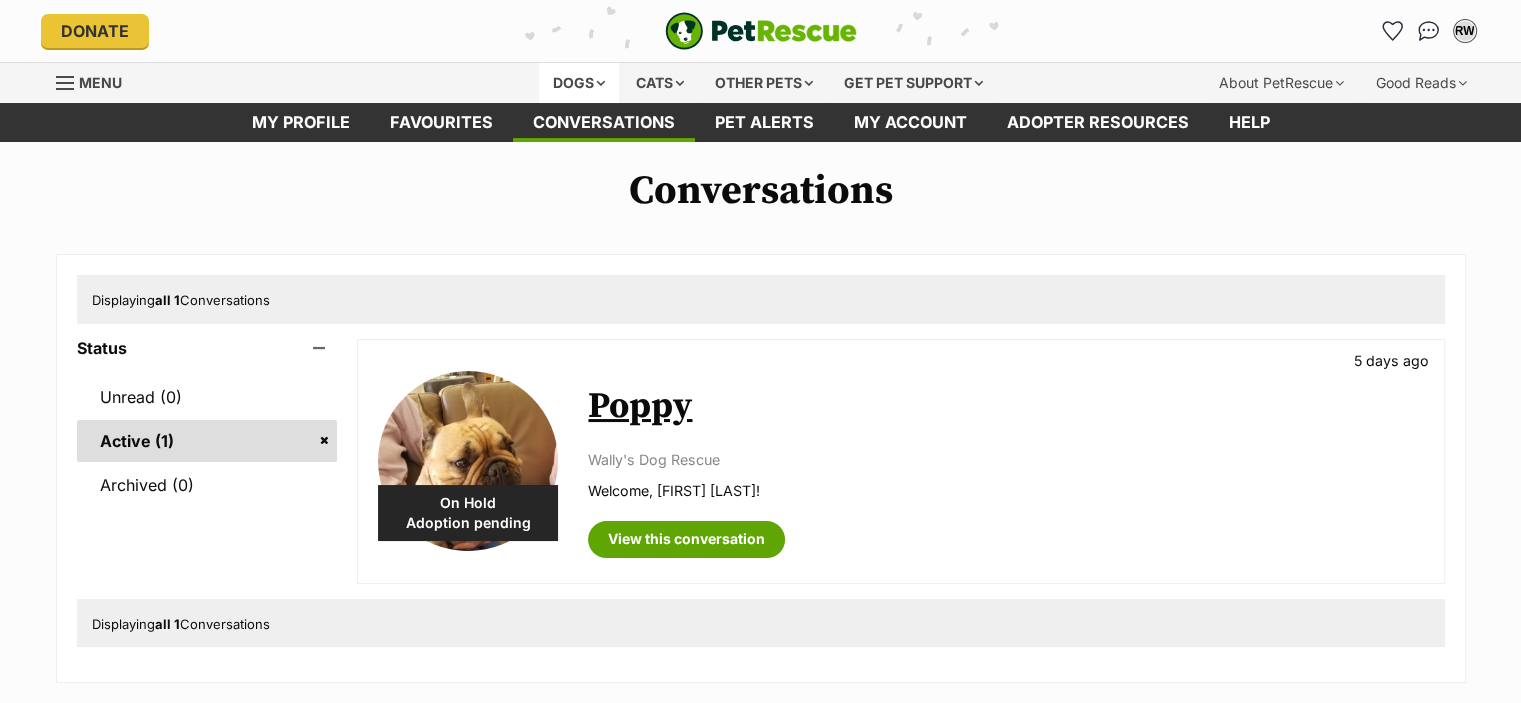 click on "Dogs" at bounding box center (579, 83) 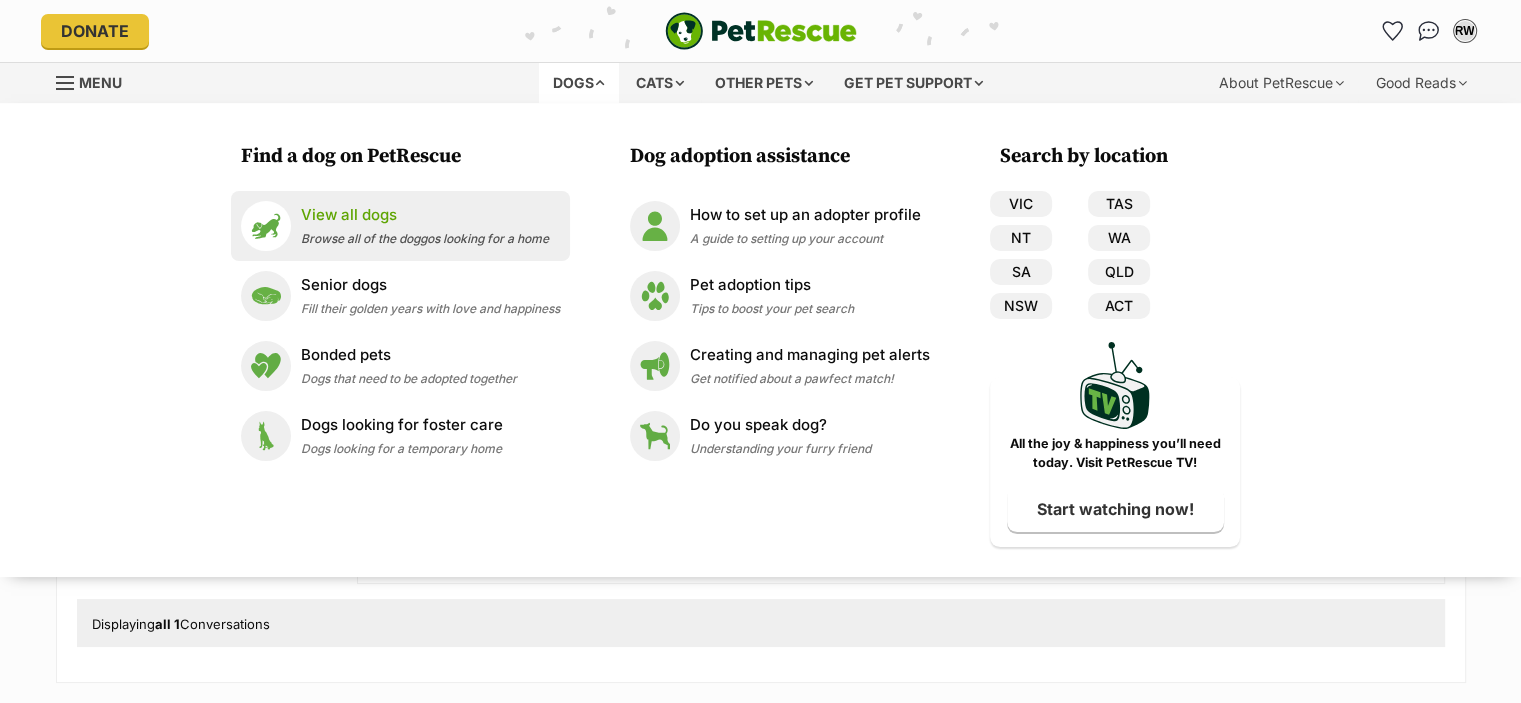 click on "View all dogs" at bounding box center (425, 215) 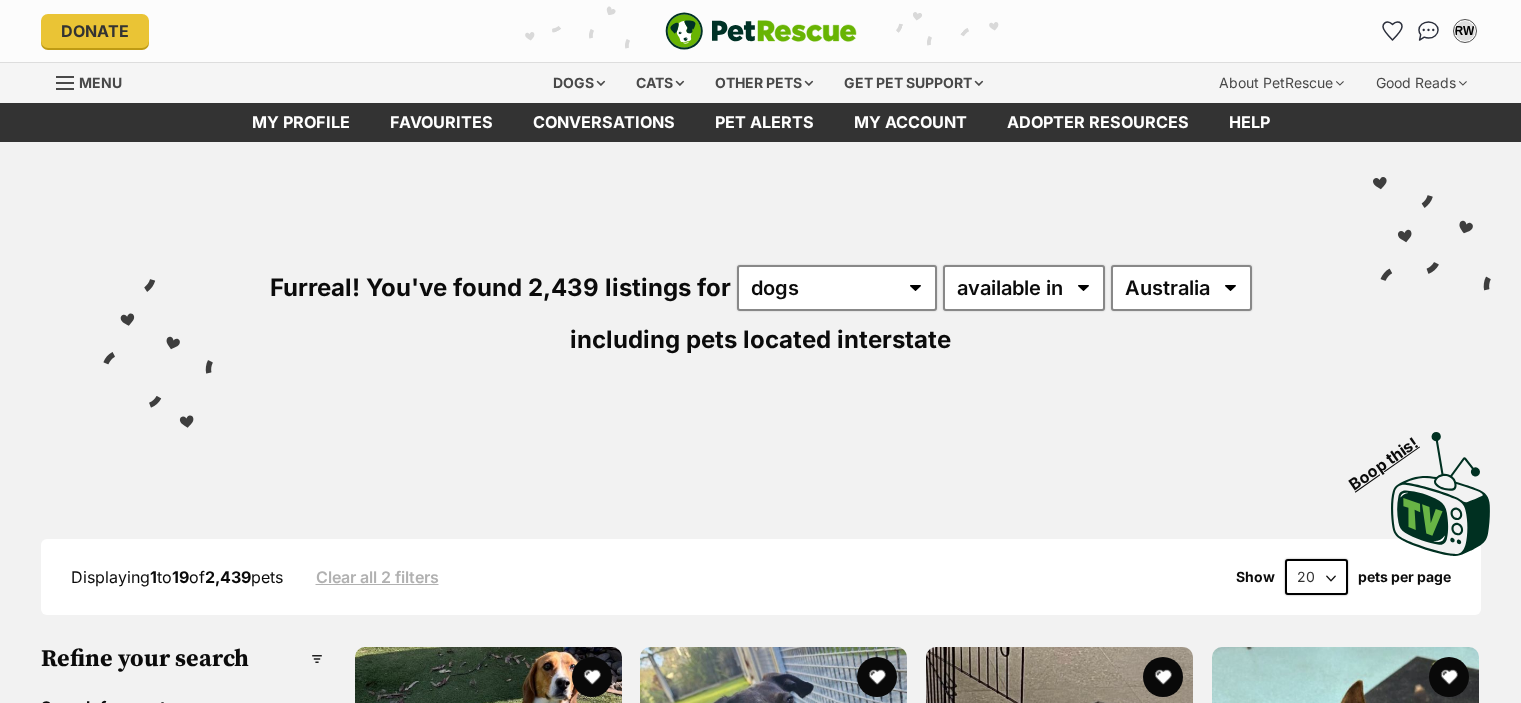 scroll, scrollTop: 0, scrollLeft: 0, axis: both 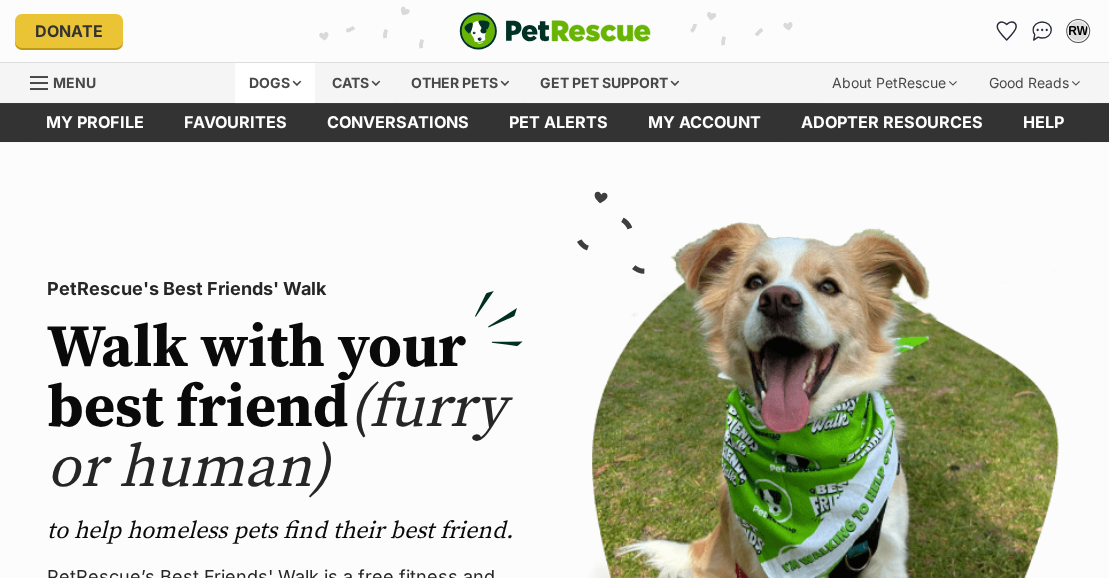 click on "Dogs" at bounding box center (275, 83) 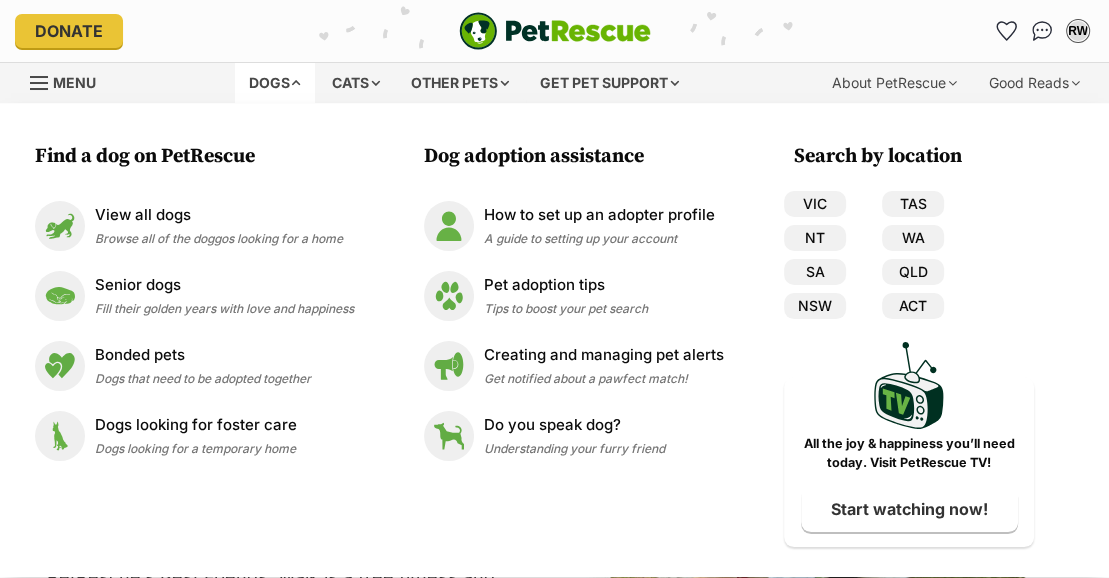 scroll, scrollTop: 0, scrollLeft: 0, axis: both 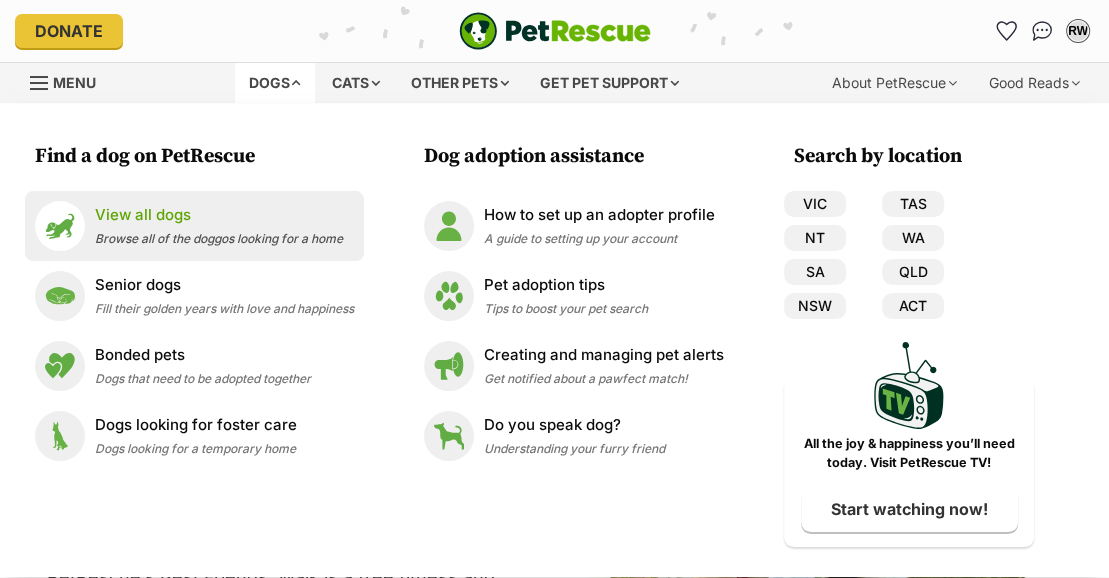 click on "View all dogs
Browse all of the doggos looking for a home" at bounding box center (219, 225) 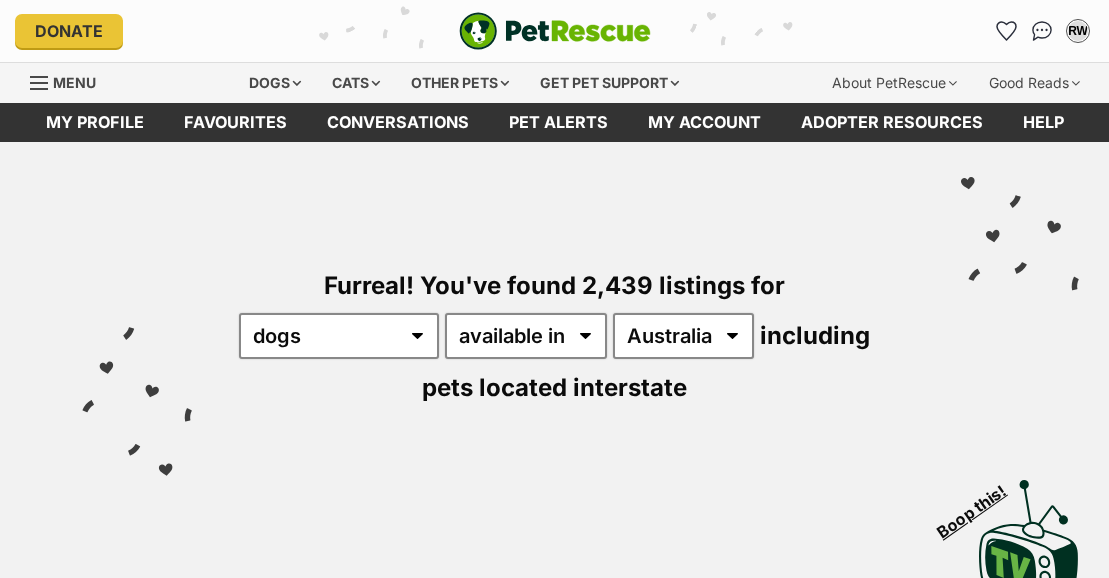 scroll, scrollTop: 0, scrollLeft: 0, axis: both 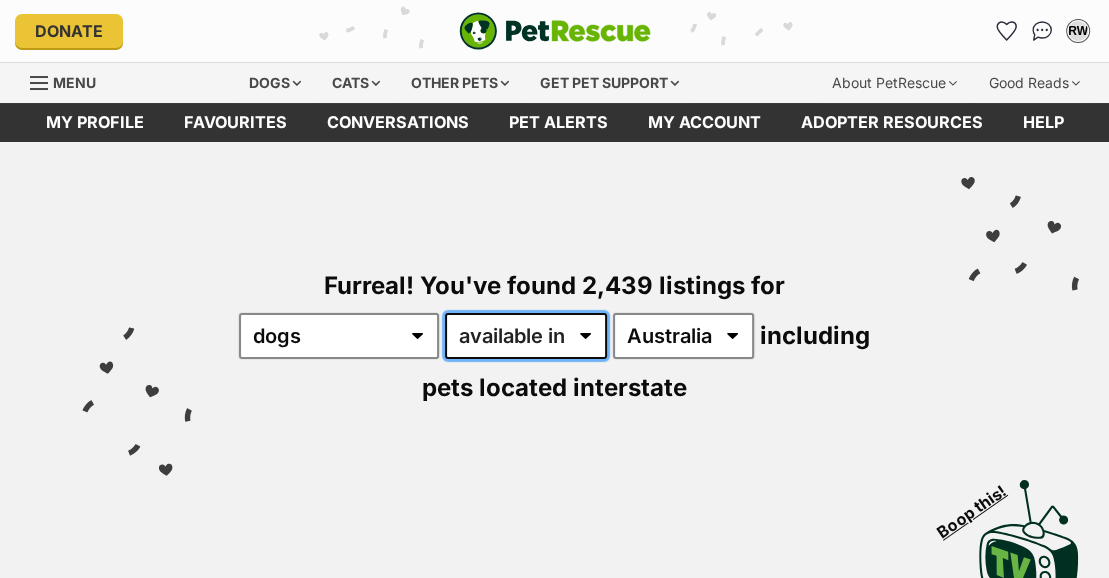 click on "available in
located in" at bounding box center [526, 336] 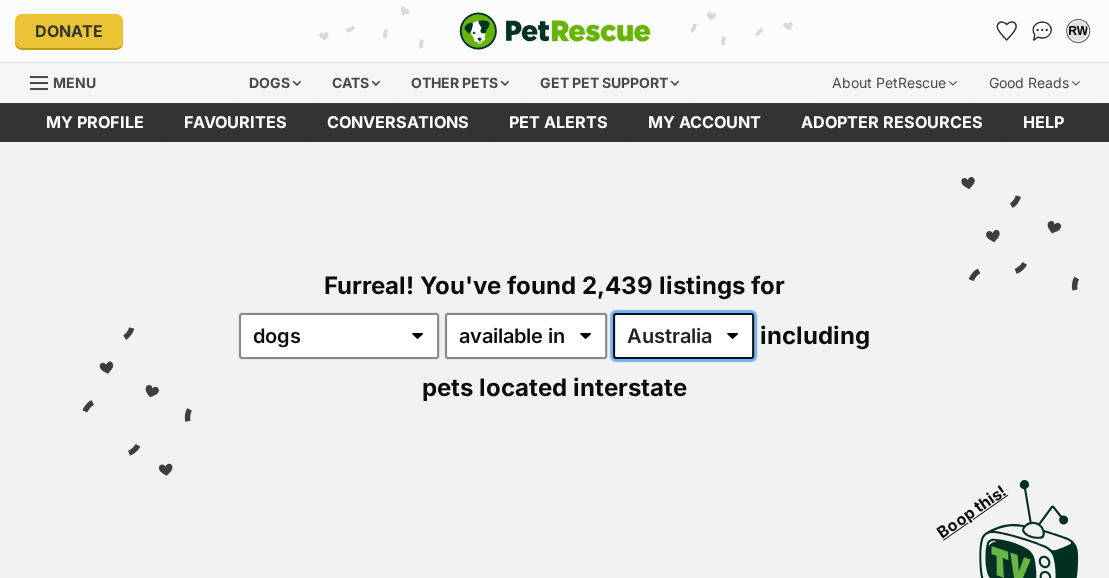 click on "Australia
ACT
NSW
NT
QLD
SA
TAS
VIC
WA" at bounding box center [683, 336] 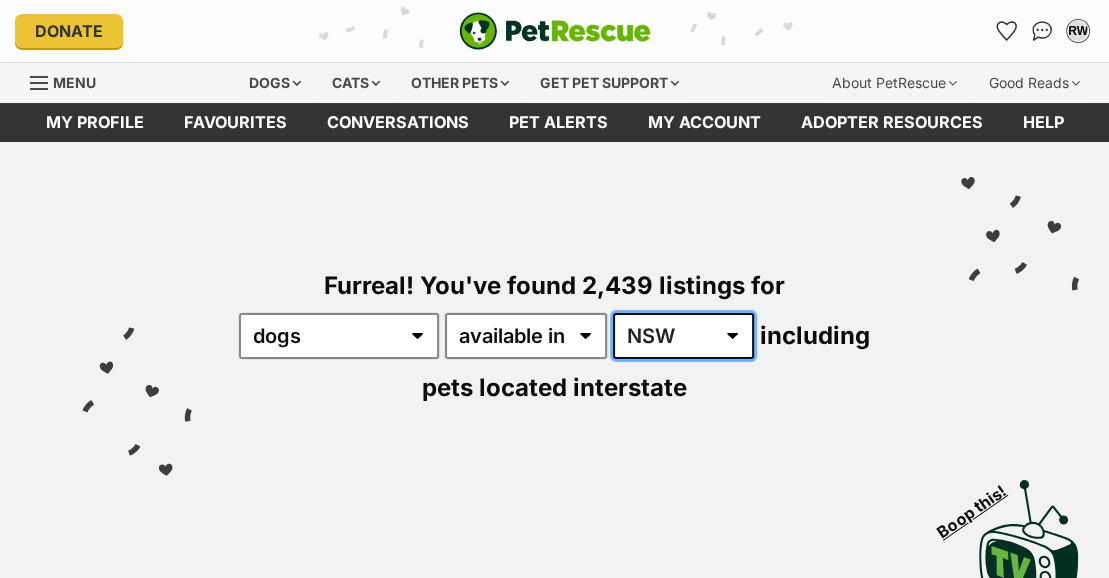click on "Australia
ACT
NSW
NT
QLD
SA
TAS
VIC
WA" at bounding box center [683, 336] 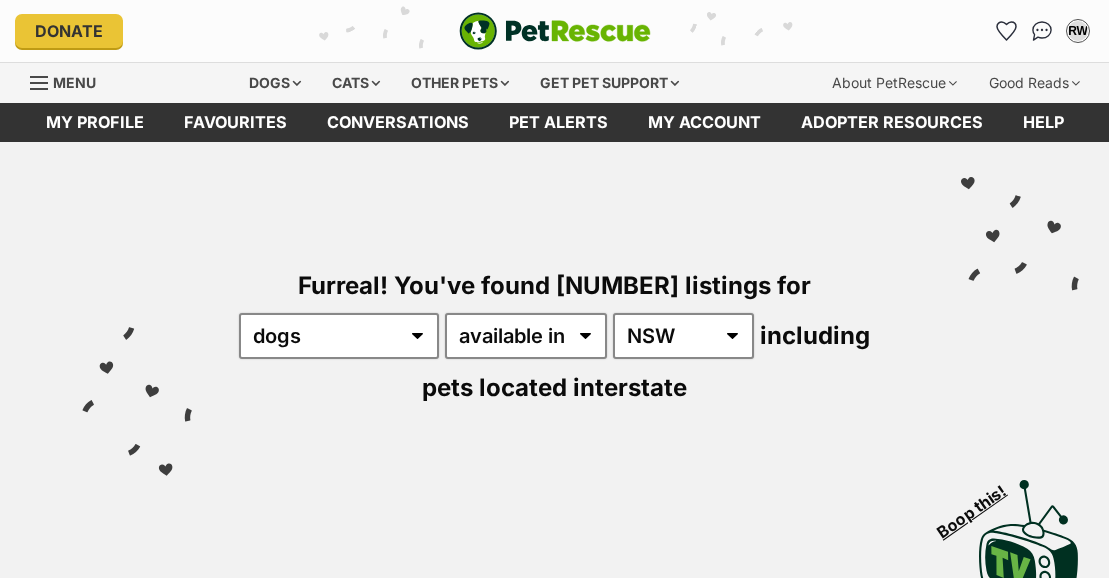 scroll, scrollTop: 0, scrollLeft: 0, axis: both 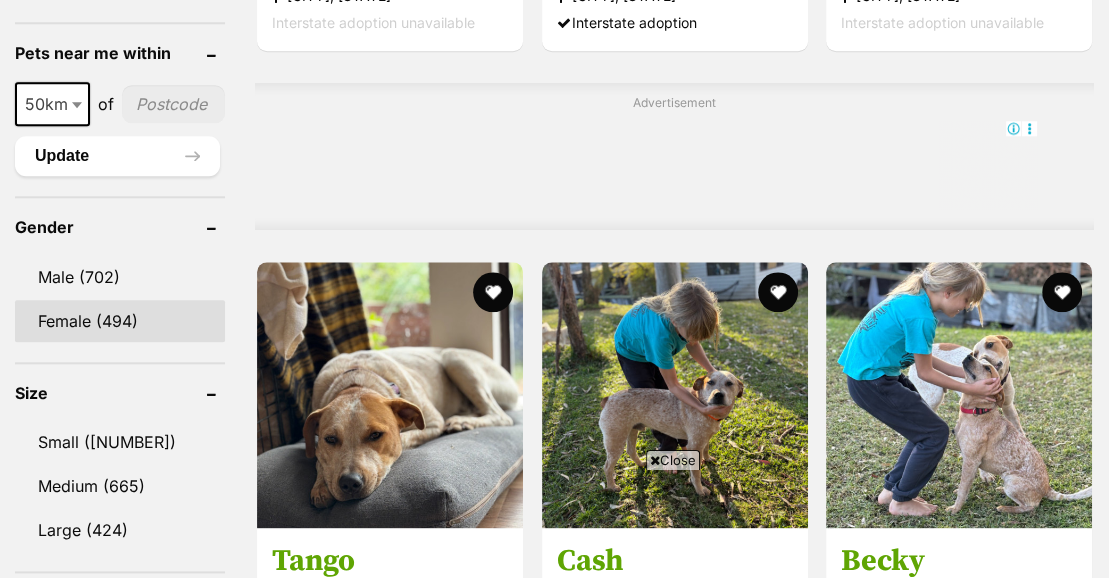 click on "Female (494)" at bounding box center [120, 321] 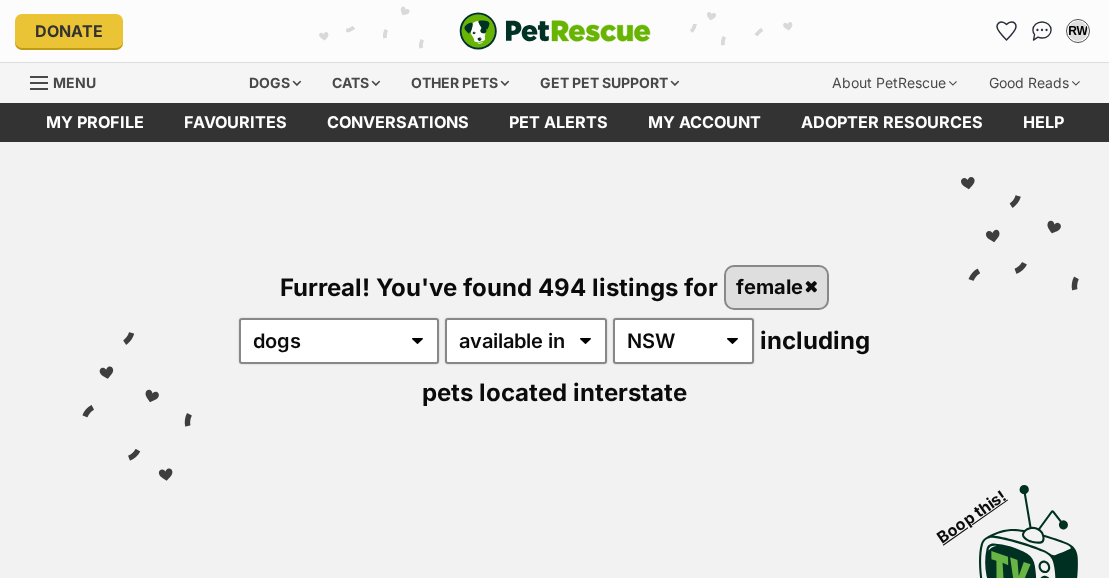 scroll, scrollTop: 0, scrollLeft: 0, axis: both 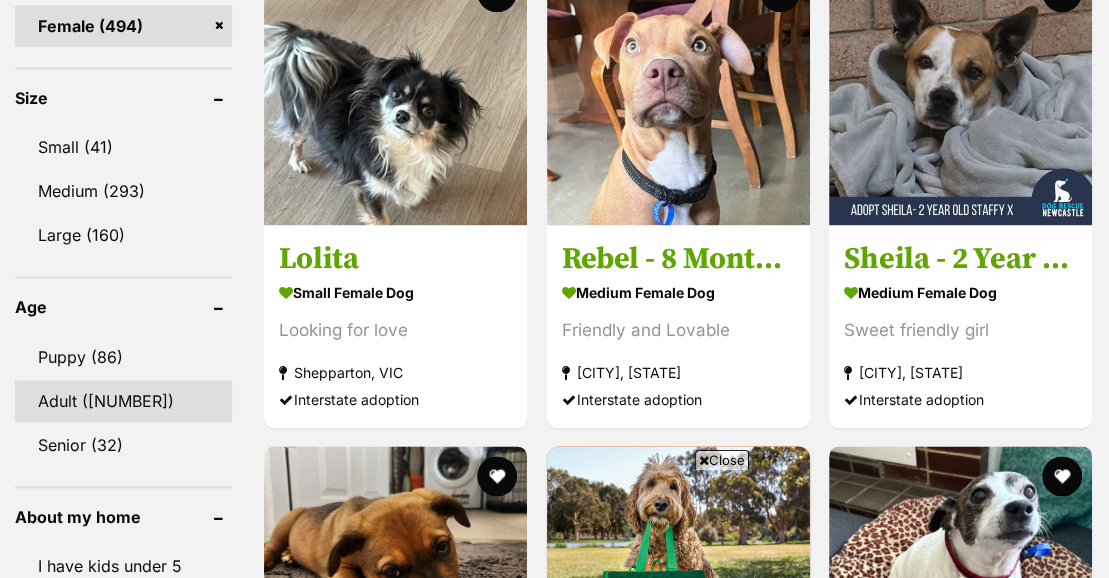 click on "Adult ([NUMBER])" at bounding box center [123, 401] 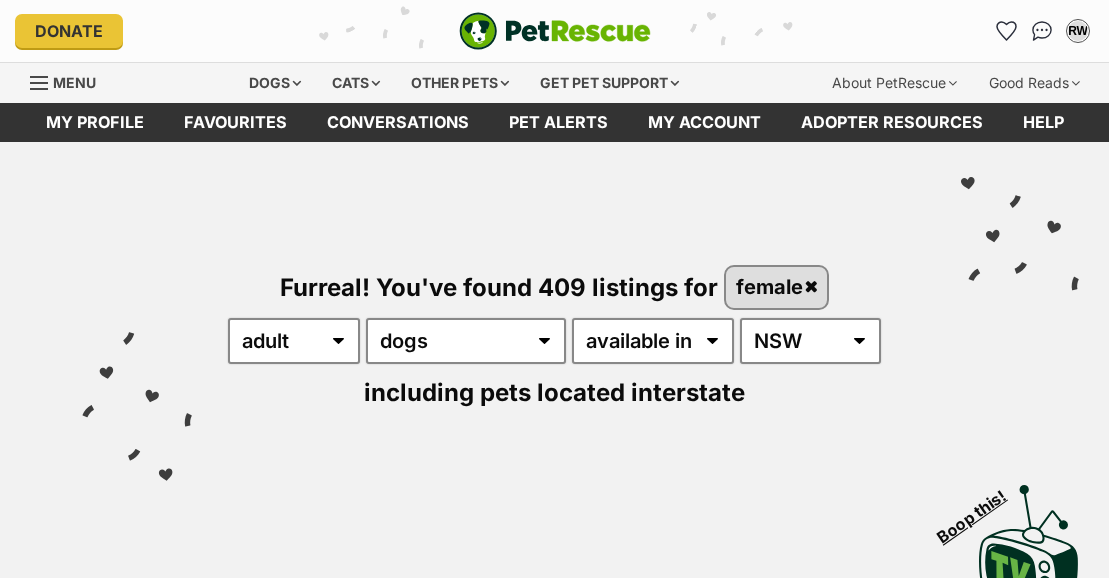 scroll, scrollTop: 0, scrollLeft: 0, axis: both 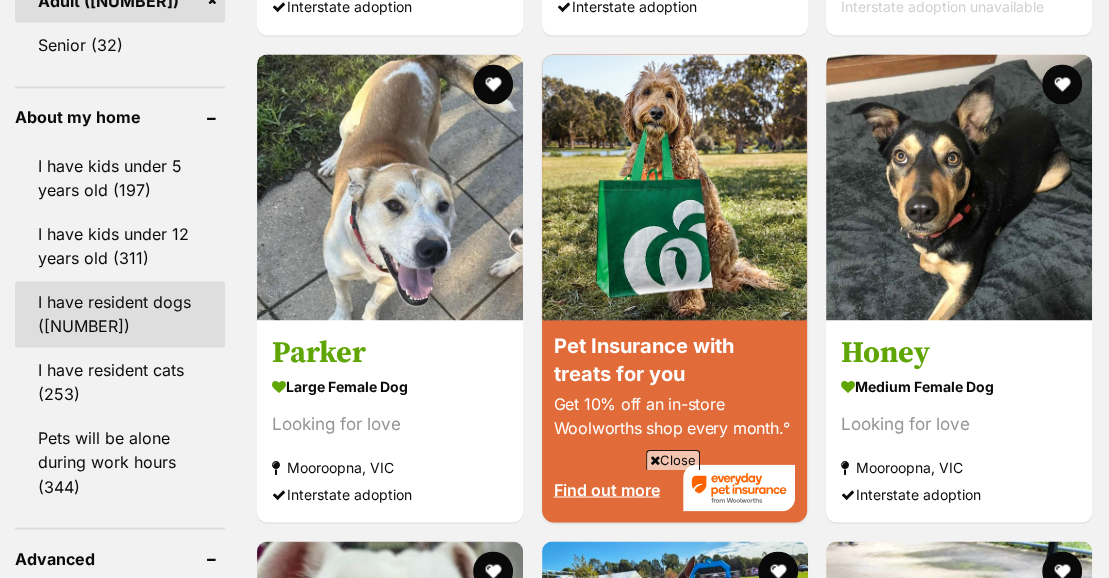 click on "I have resident dogs (350)" at bounding box center [120, 314] 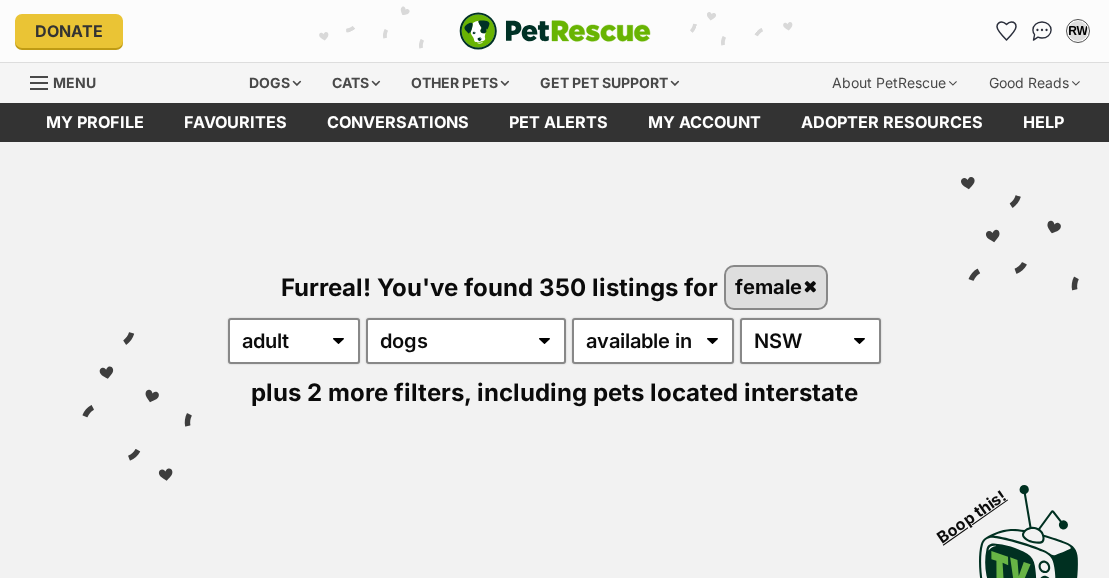scroll, scrollTop: 0, scrollLeft: 0, axis: both 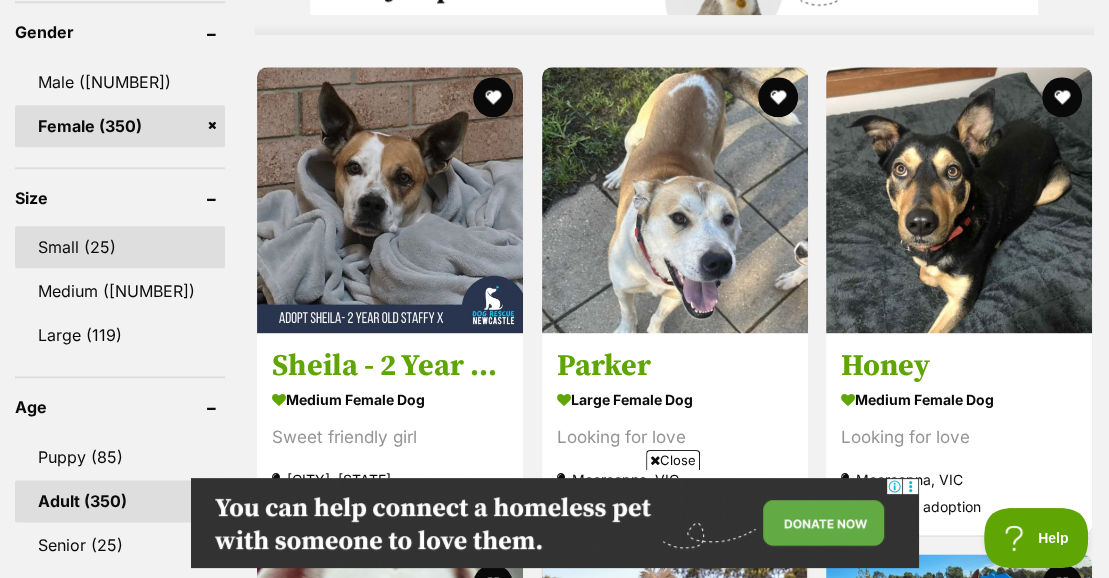 click on "Small (25)" at bounding box center [120, 247] 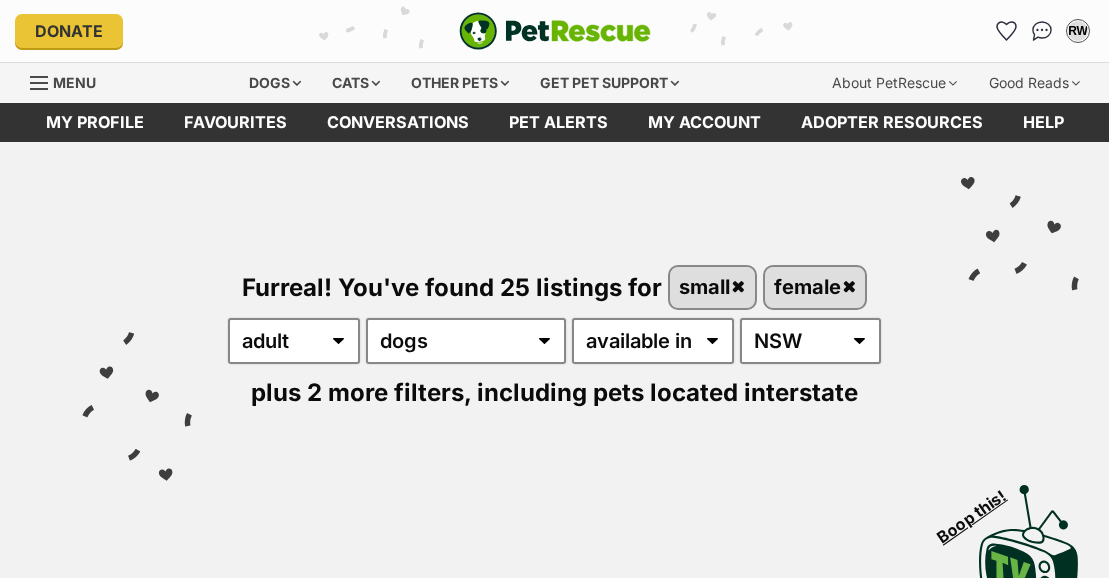 scroll, scrollTop: 0, scrollLeft: 0, axis: both 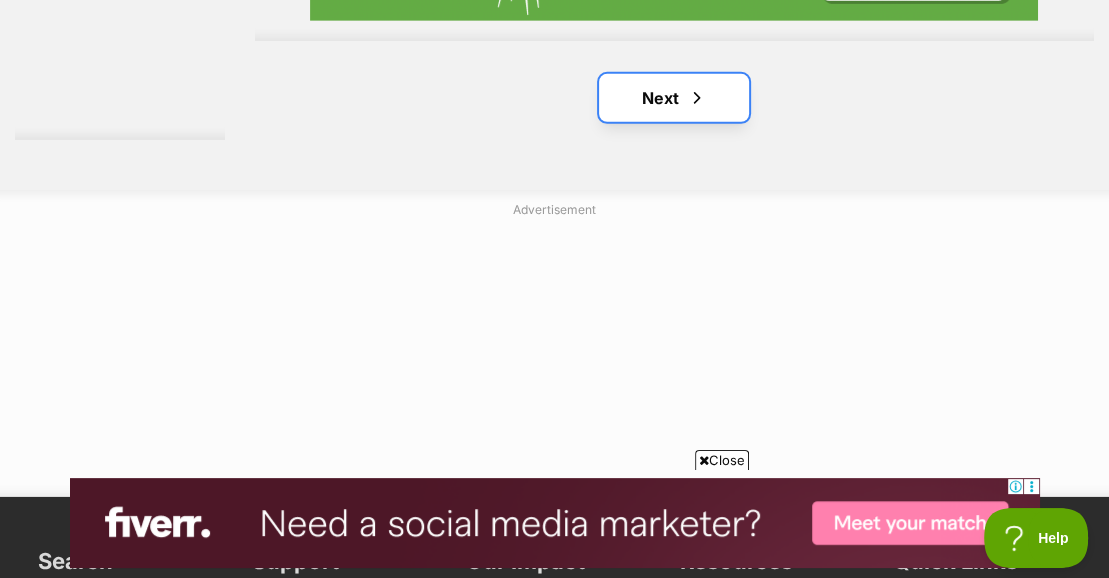 click on "Next" at bounding box center [674, 98] 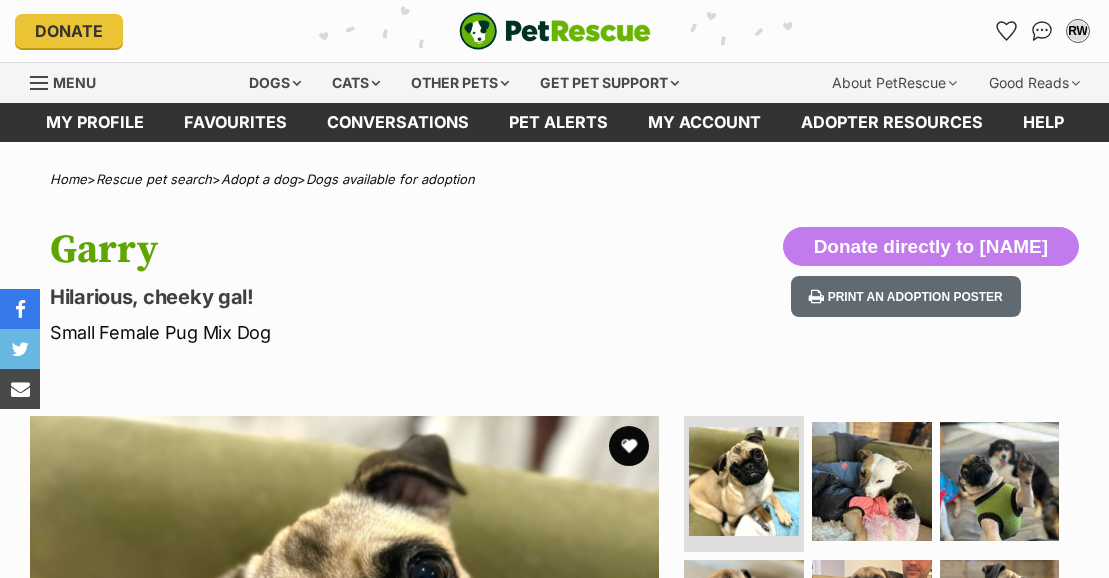 scroll, scrollTop: 0, scrollLeft: 0, axis: both 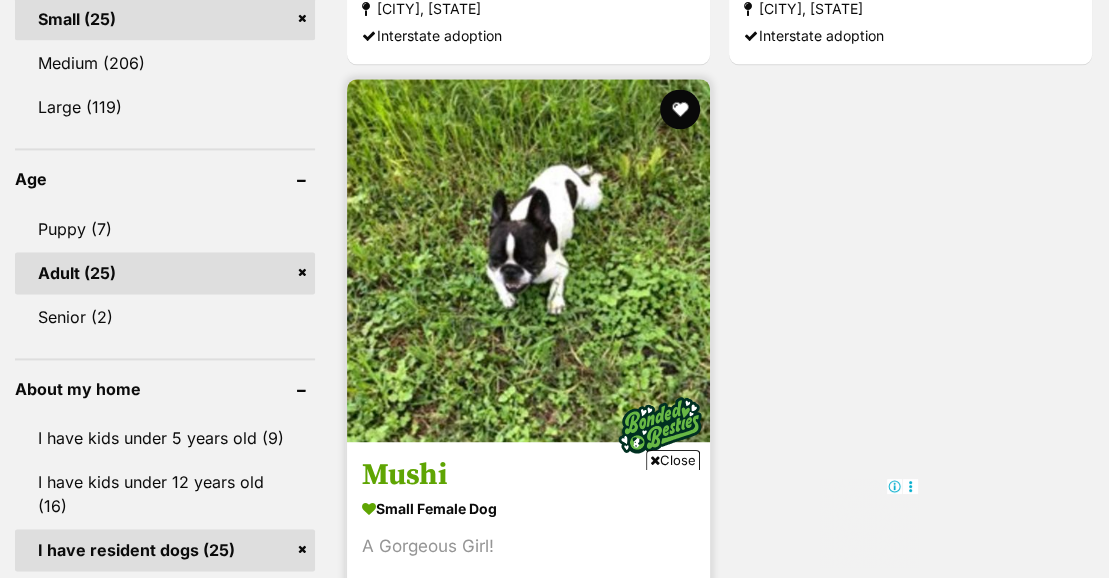 click at bounding box center (528, 260) 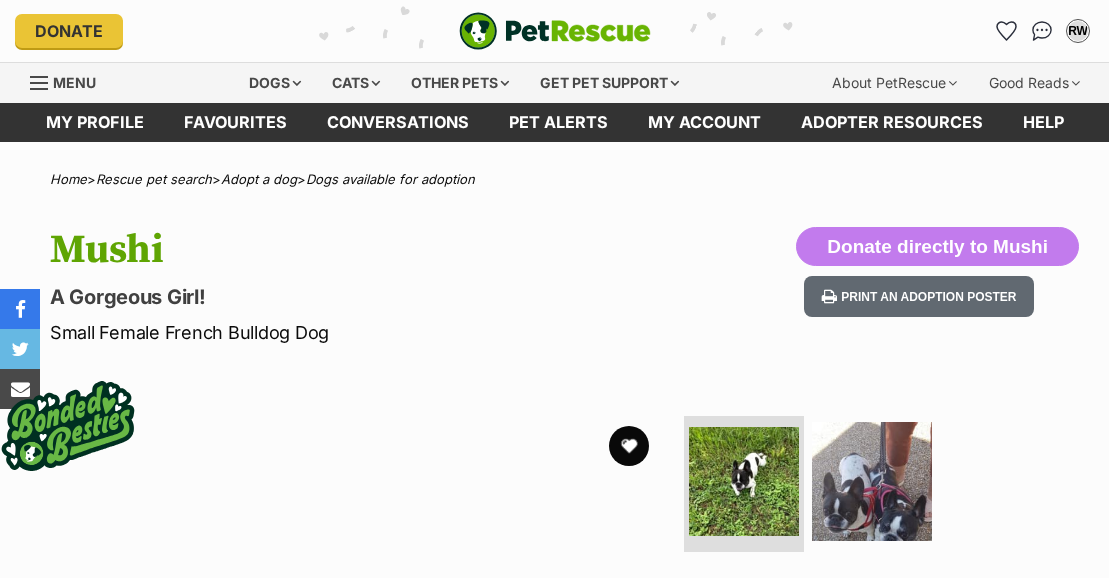 scroll, scrollTop: 0, scrollLeft: 0, axis: both 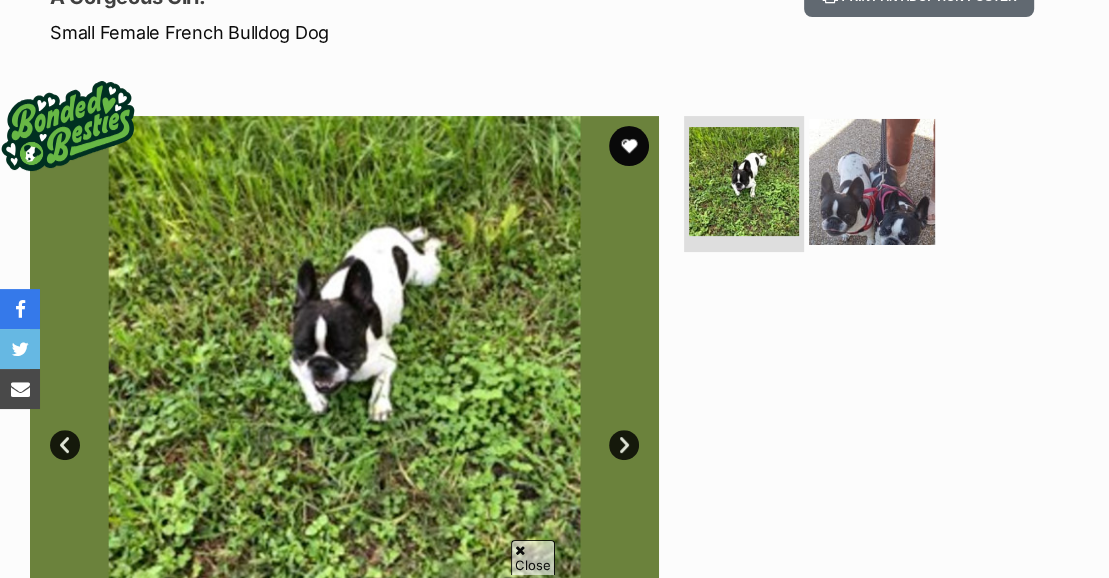 click at bounding box center [872, 181] 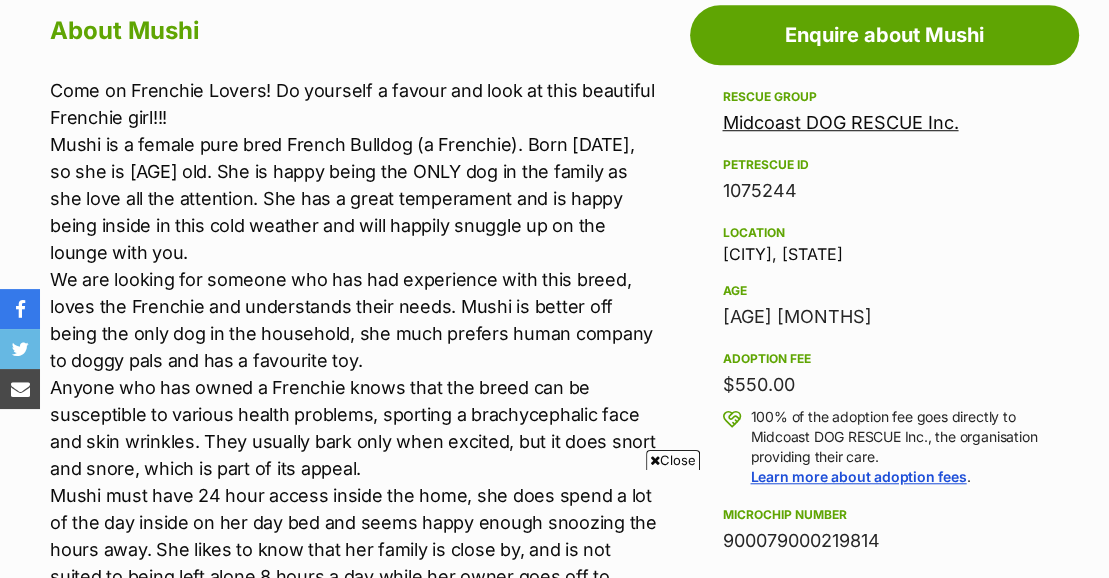 scroll, scrollTop: 0, scrollLeft: 0, axis: both 